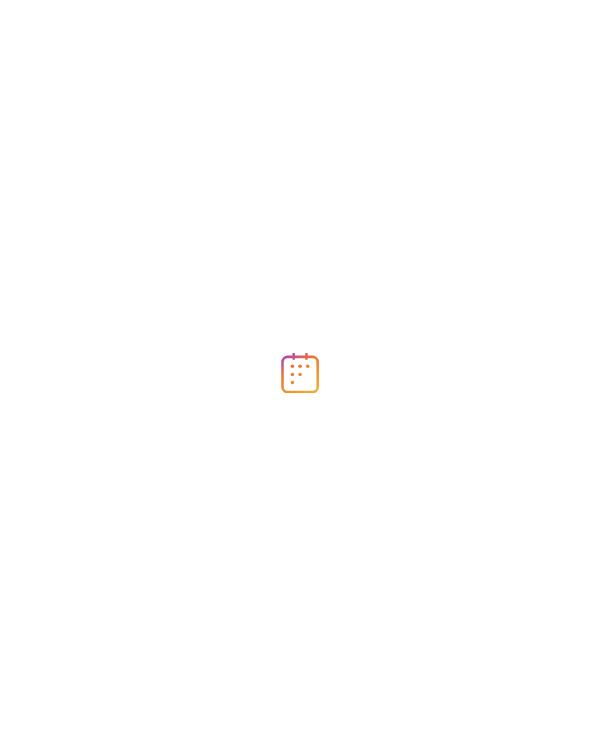 scroll, scrollTop: 0, scrollLeft: 0, axis: both 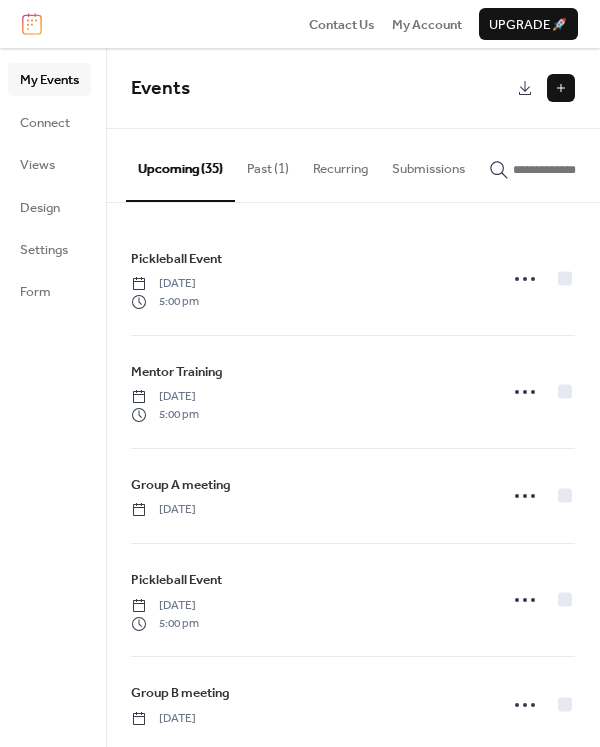 click at bounding box center [561, 88] 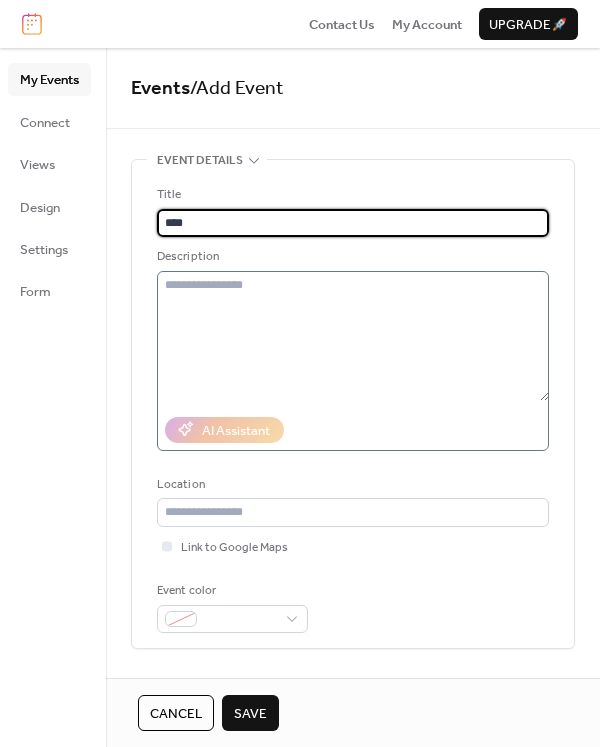 type on "****" 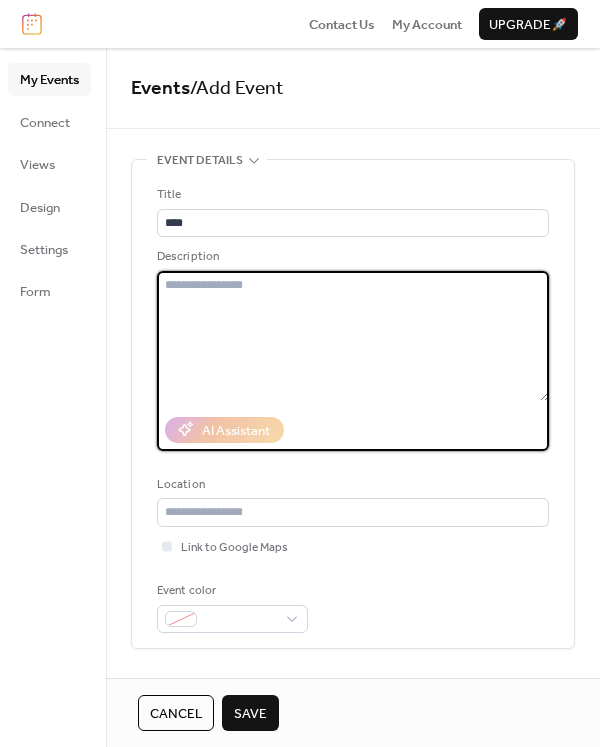 click at bounding box center (353, 336) 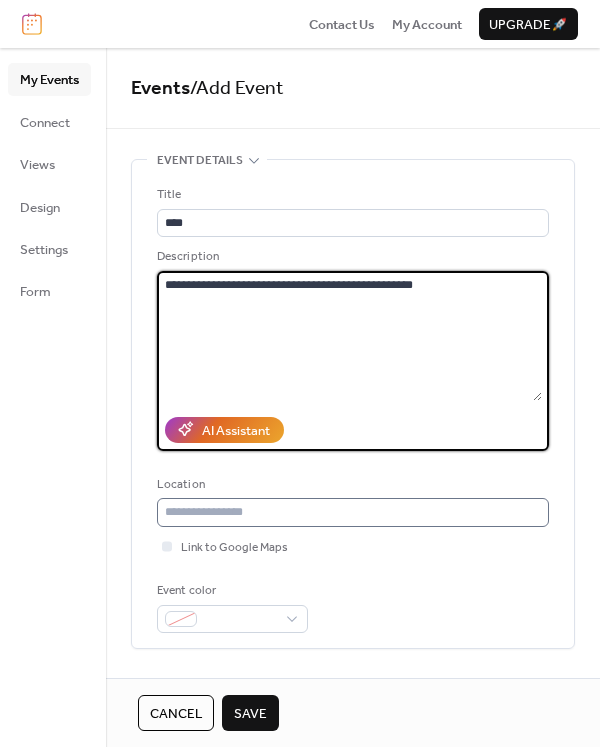 type on "**********" 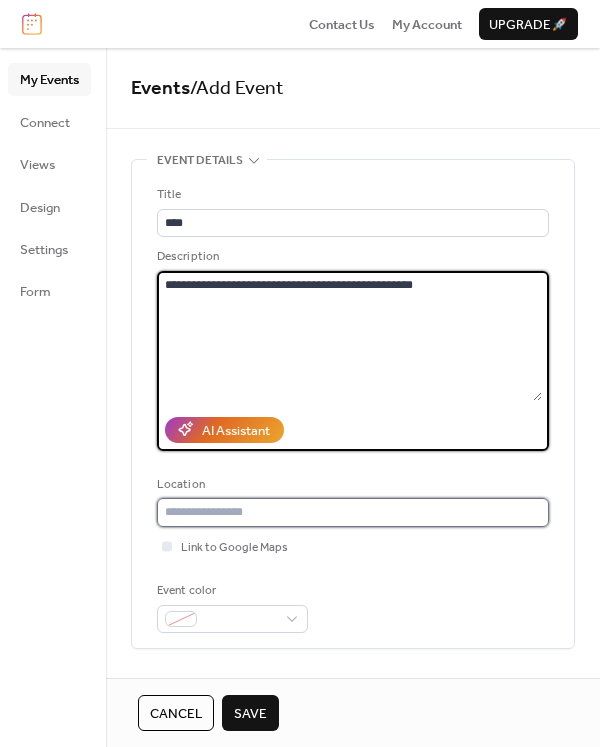 click at bounding box center (353, 512) 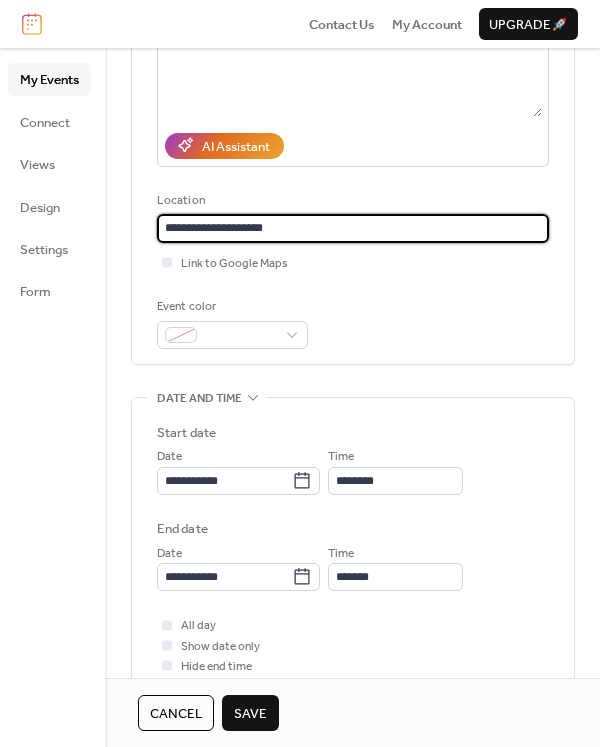 scroll, scrollTop: 287, scrollLeft: 0, axis: vertical 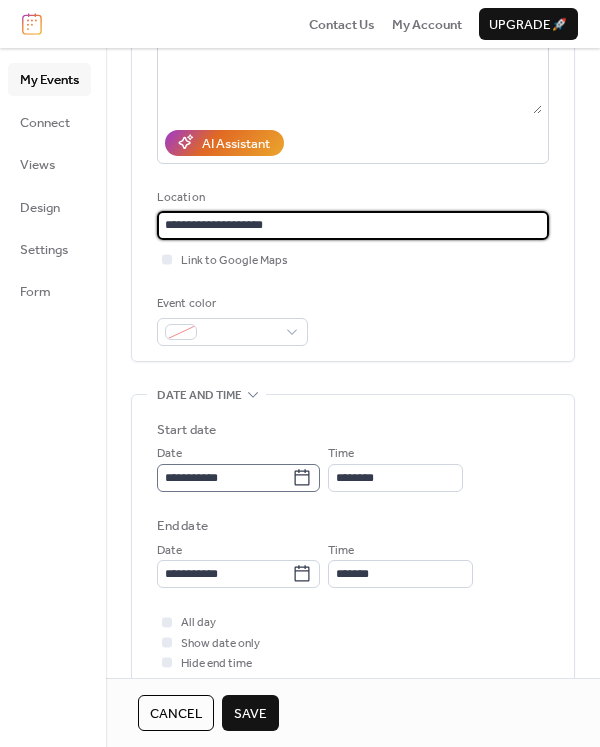 type on "**********" 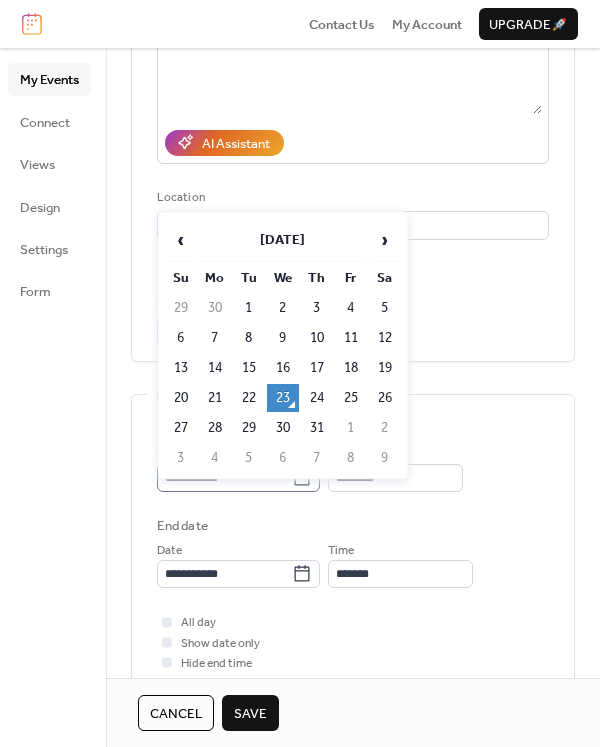 click on "**********" at bounding box center [300, 373] 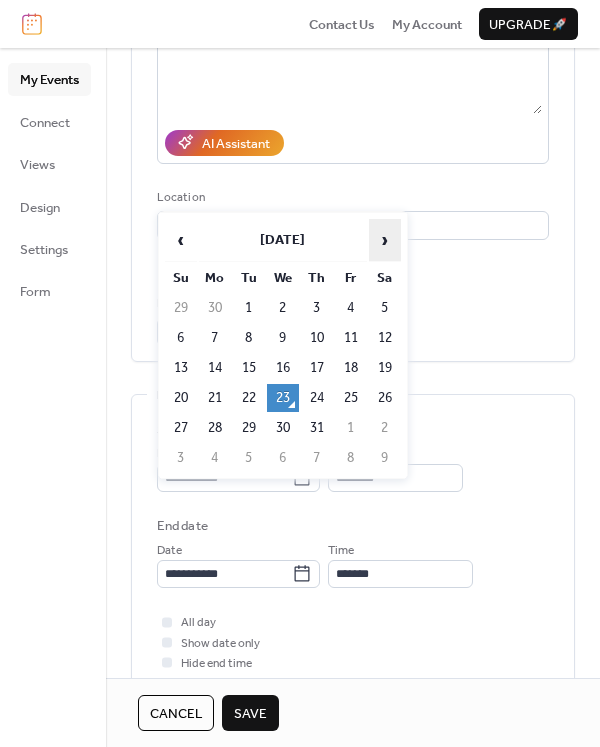 click on "›" at bounding box center (385, 240) 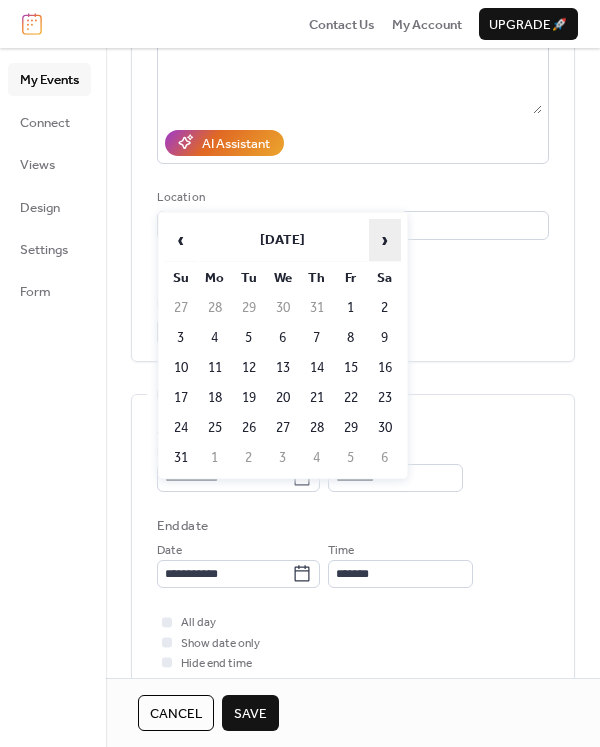 click on "›" at bounding box center (385, 240) 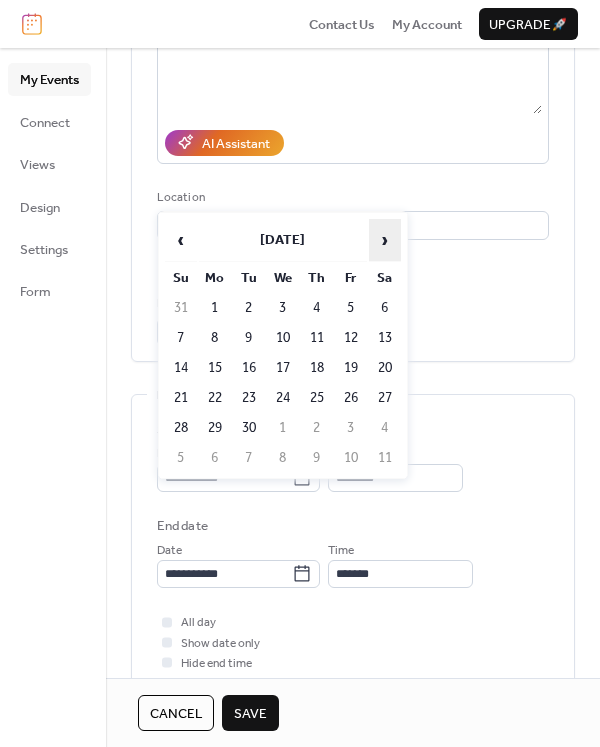 click on "›" at bounding box center [385, 240] 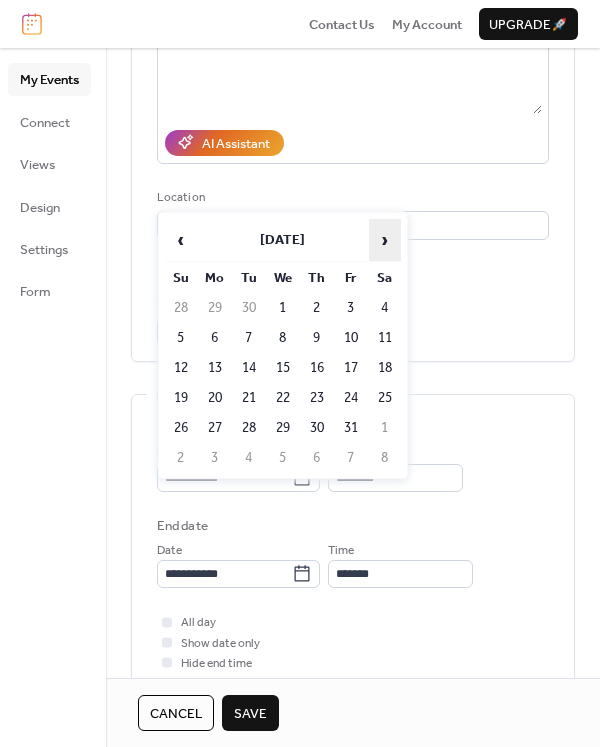 click on "›" at bounding box center (385, 240) 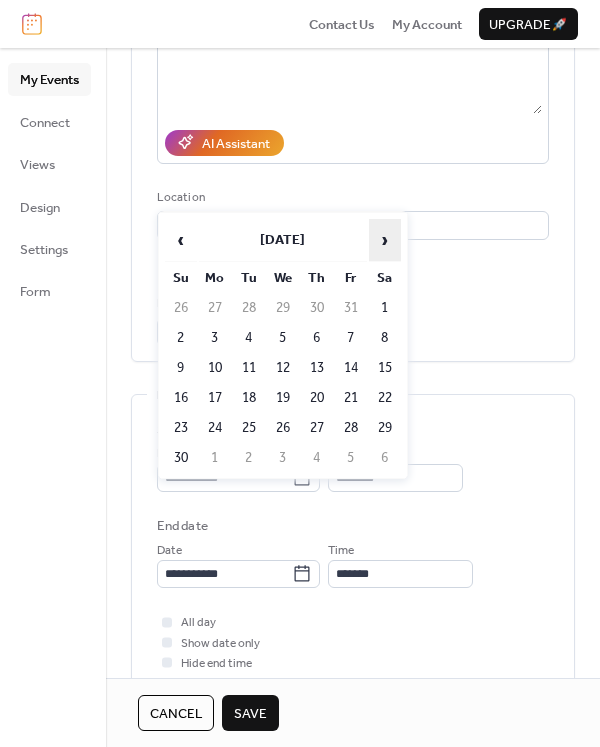 click on "›" at bounding box center [385, 240] 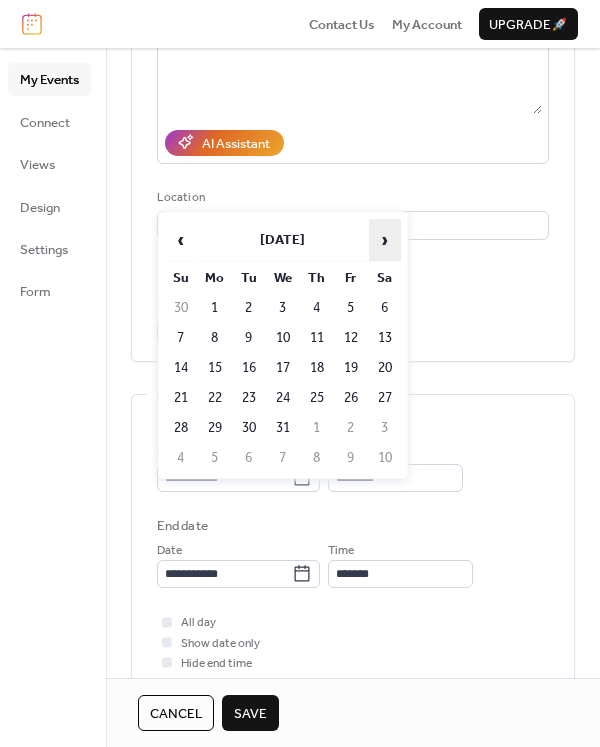 click on "›" at bounding box center [385, 240] 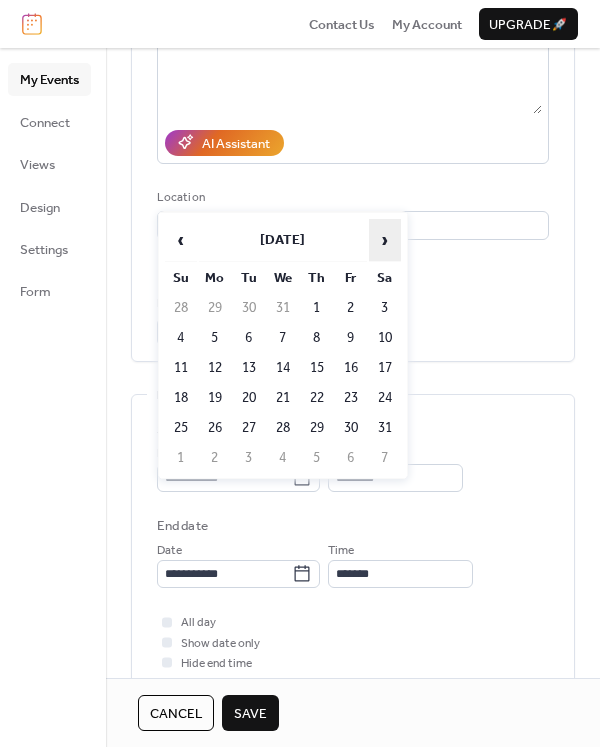 click on "›" at bounding box center (385, 240) 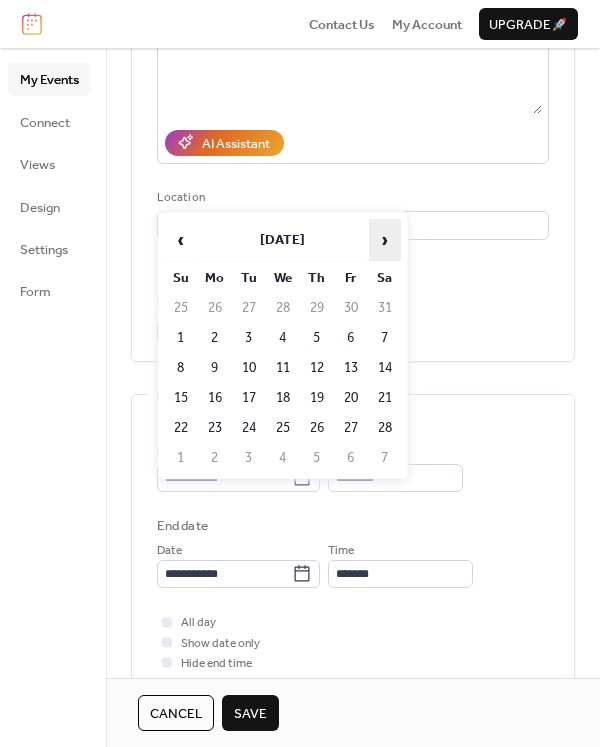 click on "›" at bounding box center [385, 240] 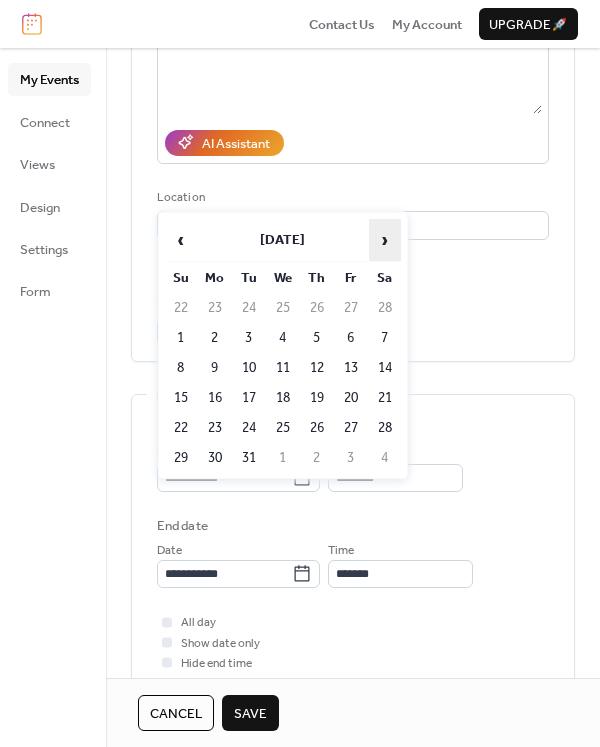 click on "›" at bounding box center (385, 240) 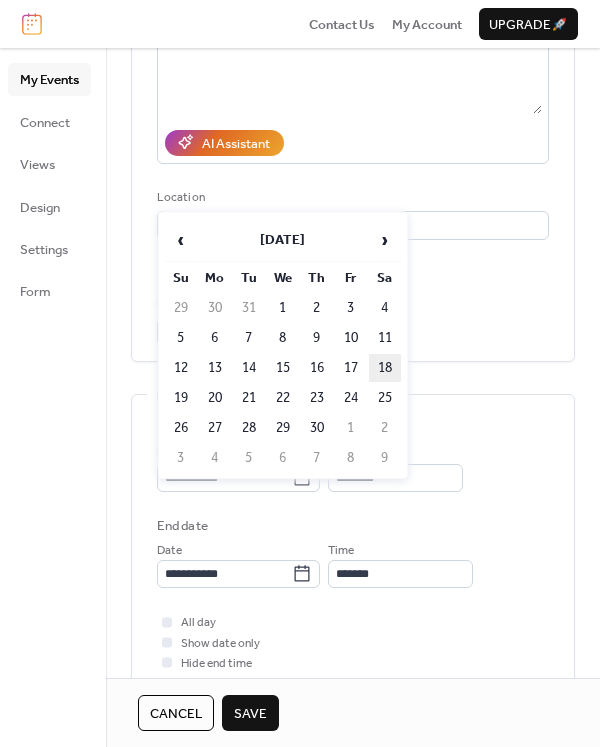 click on "18" at bounding box center (385, 368) 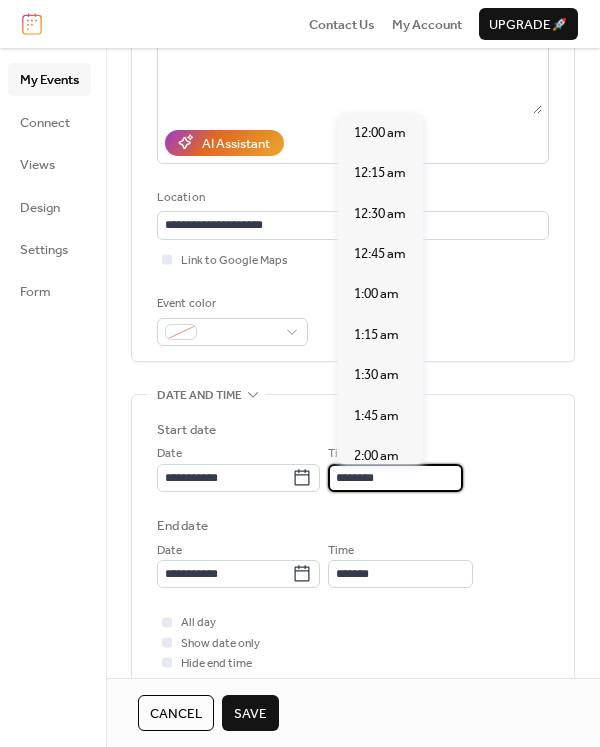 click on "********" at bounding box center [395, 478] 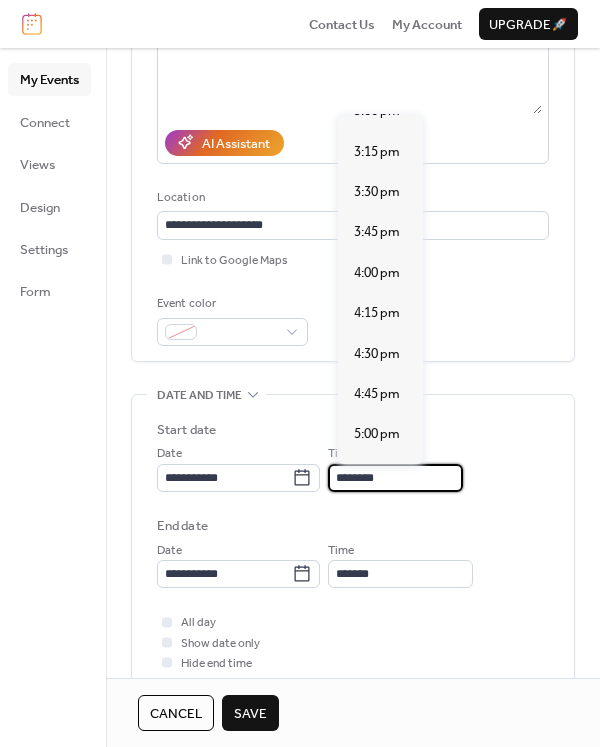 scroll, scrollTop: 2447, scrollLeft: 0, axis: vertical 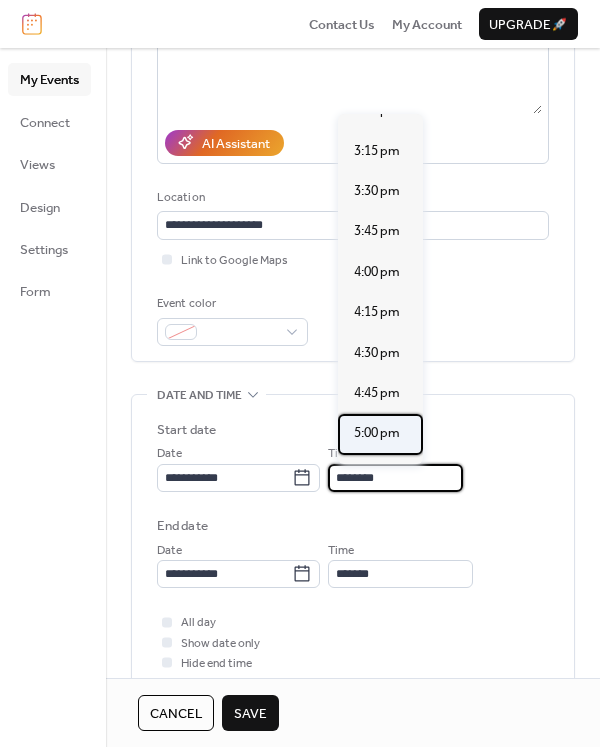 click on "5:00 pm" at bounding box center [377, 433] 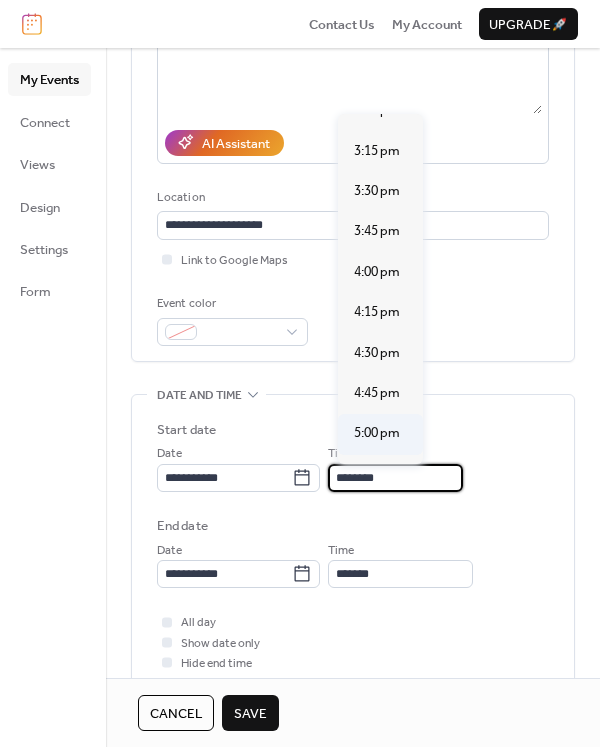 type on "*******" 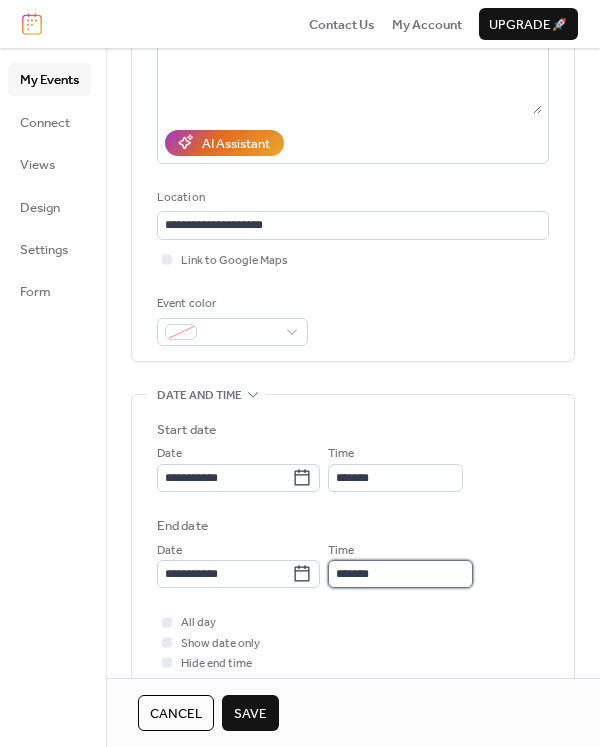click on "*******" at bounding box center (400, 574) 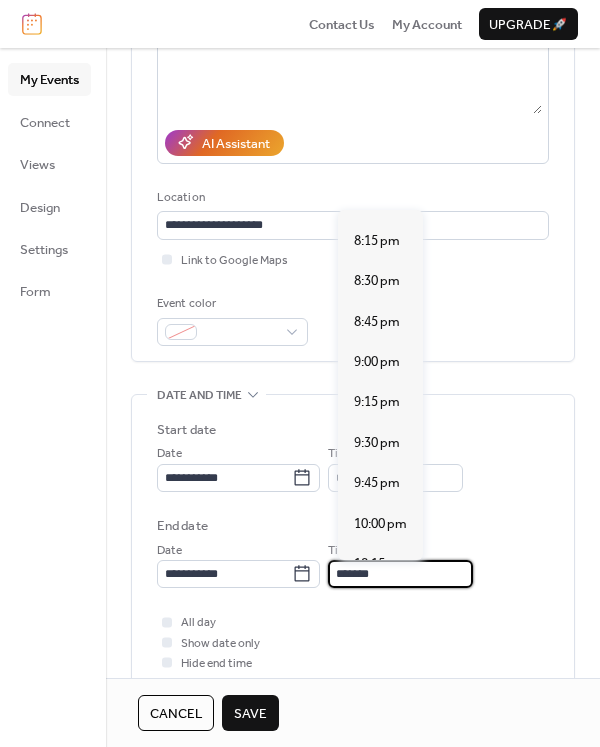 scroll, scrollTop: 474, scrollLeft: 0, axis: vertical 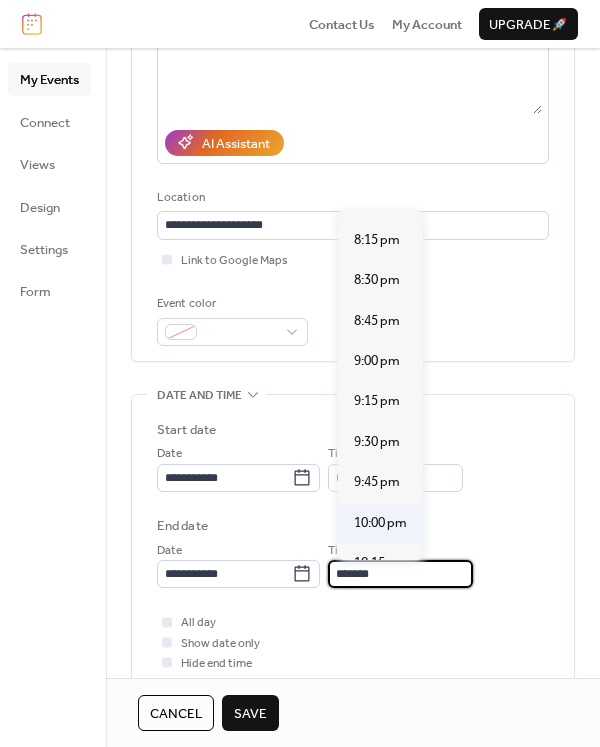 type on "********" 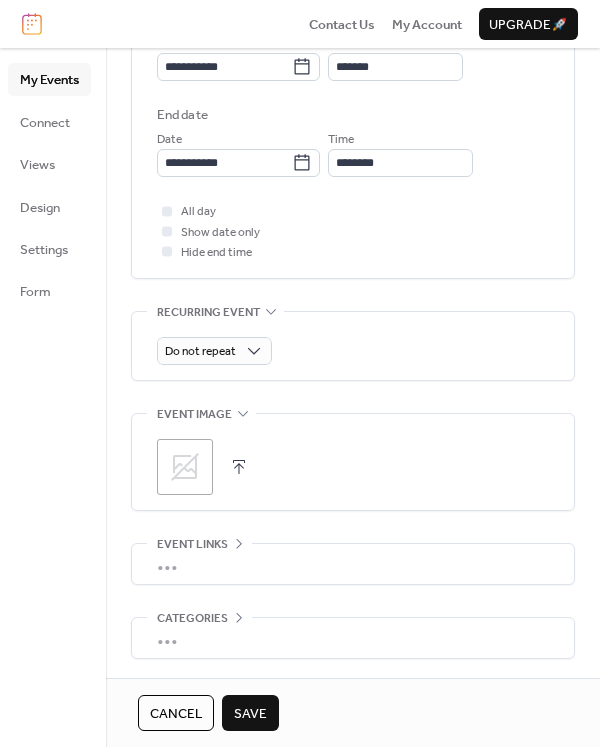 scroll, scrollTop: 702, scrollLeft: 0, axis: vertical 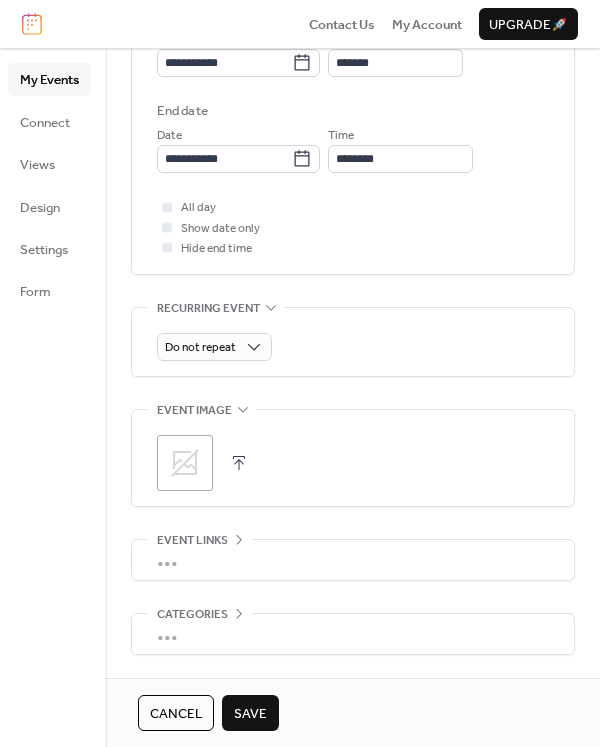 click at bounding box center [239, 463] 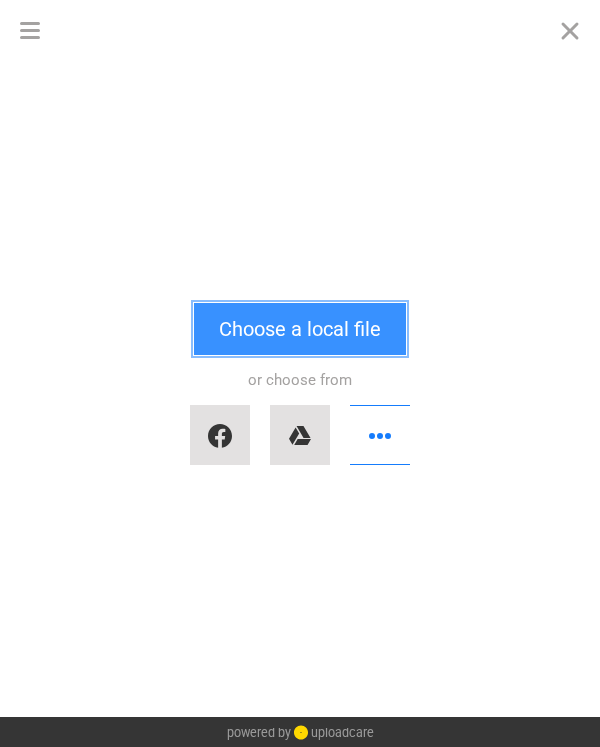 click on "Choose a local file" at bounding box center (300, 329) 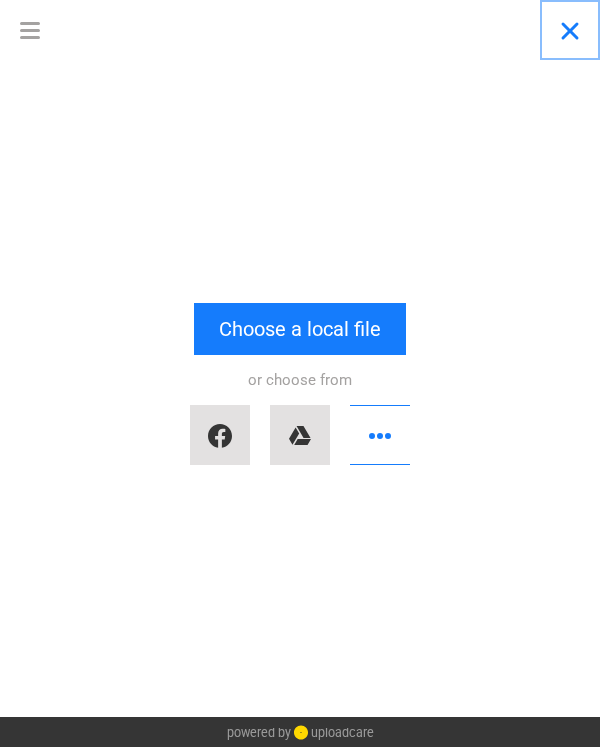 click at bounding box center (570, 30) 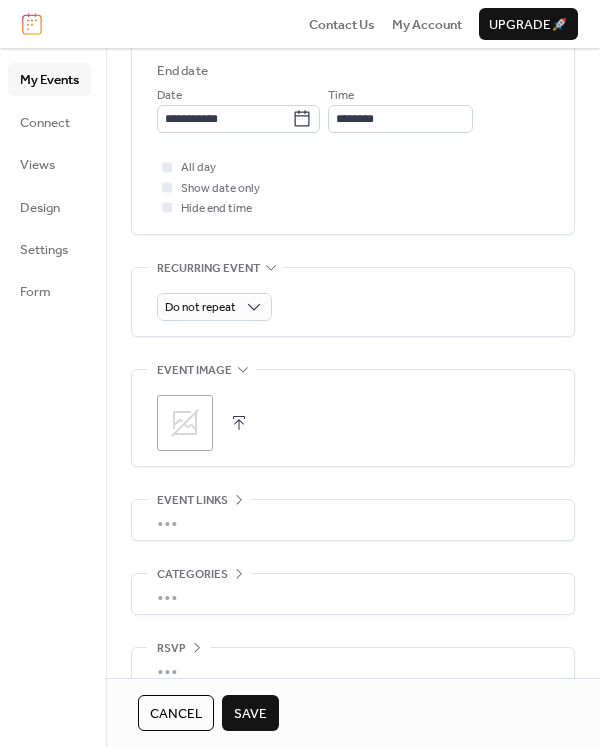 scroll, scrollTop: 773, scrollLeft: 0, axis: vertical 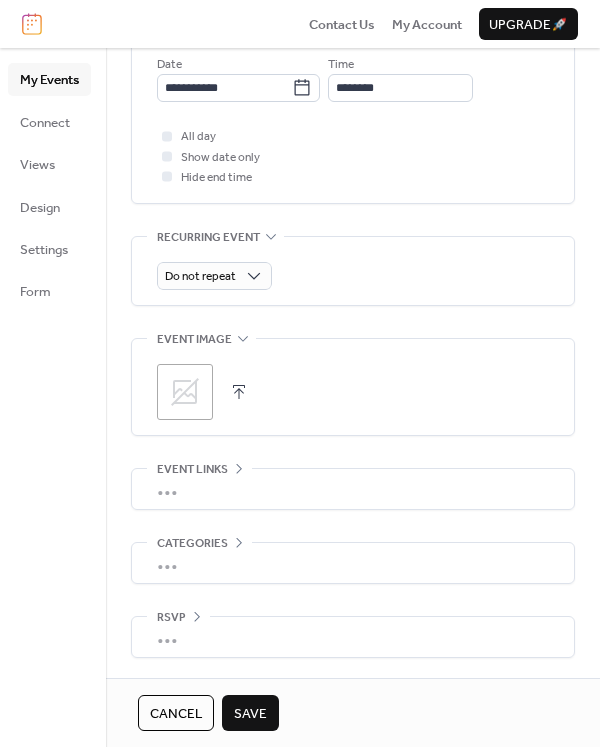 click on "Save" at bounding box center (250, 714) 